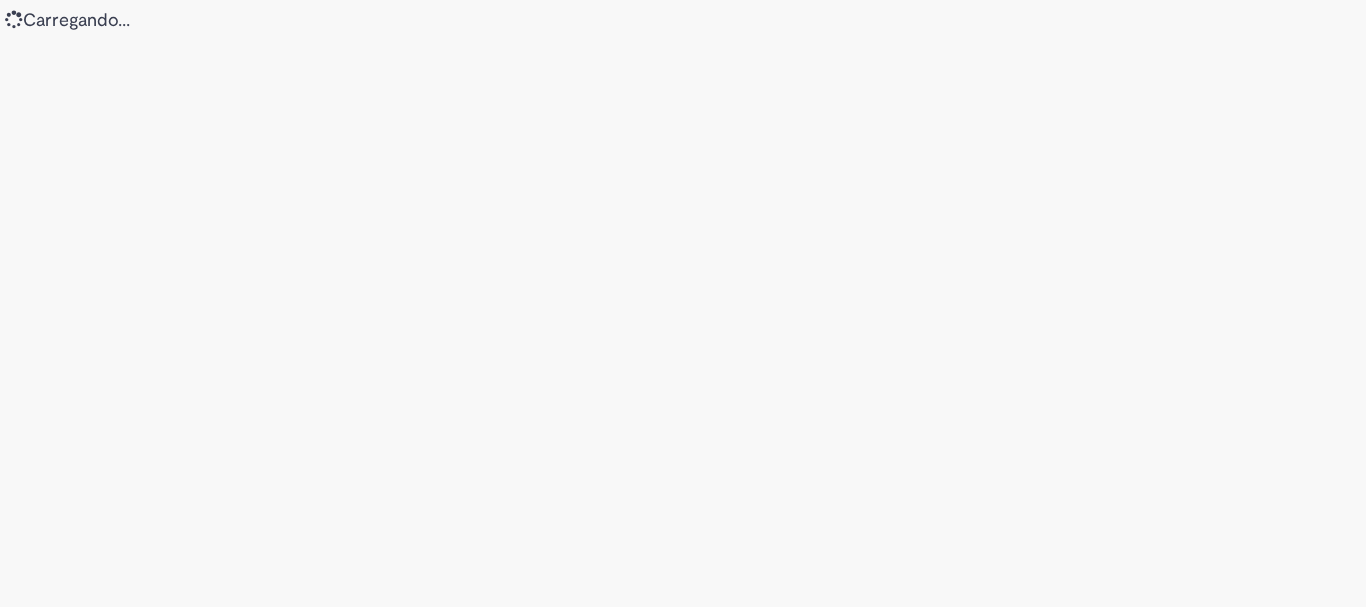 scroll, scrollTop: 0, scrollLeft: 0, axis: both 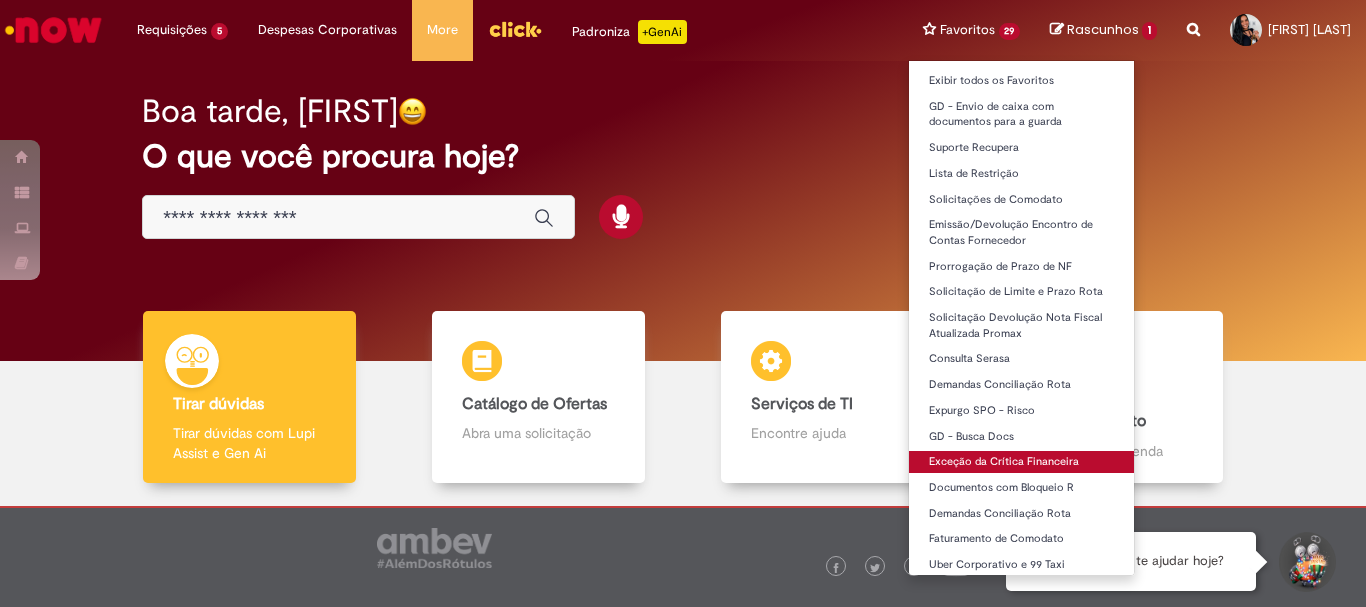 click on "Exceção da Crítica Financeira" at bounding box center [1022, 462] 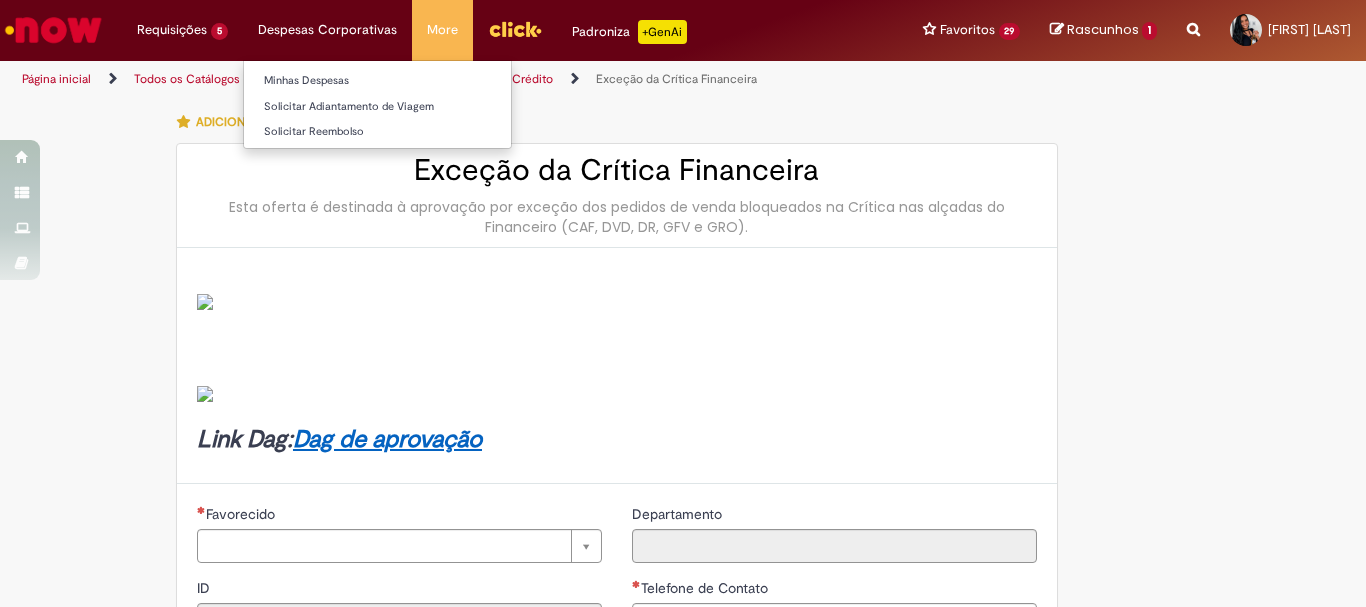 type on "********" 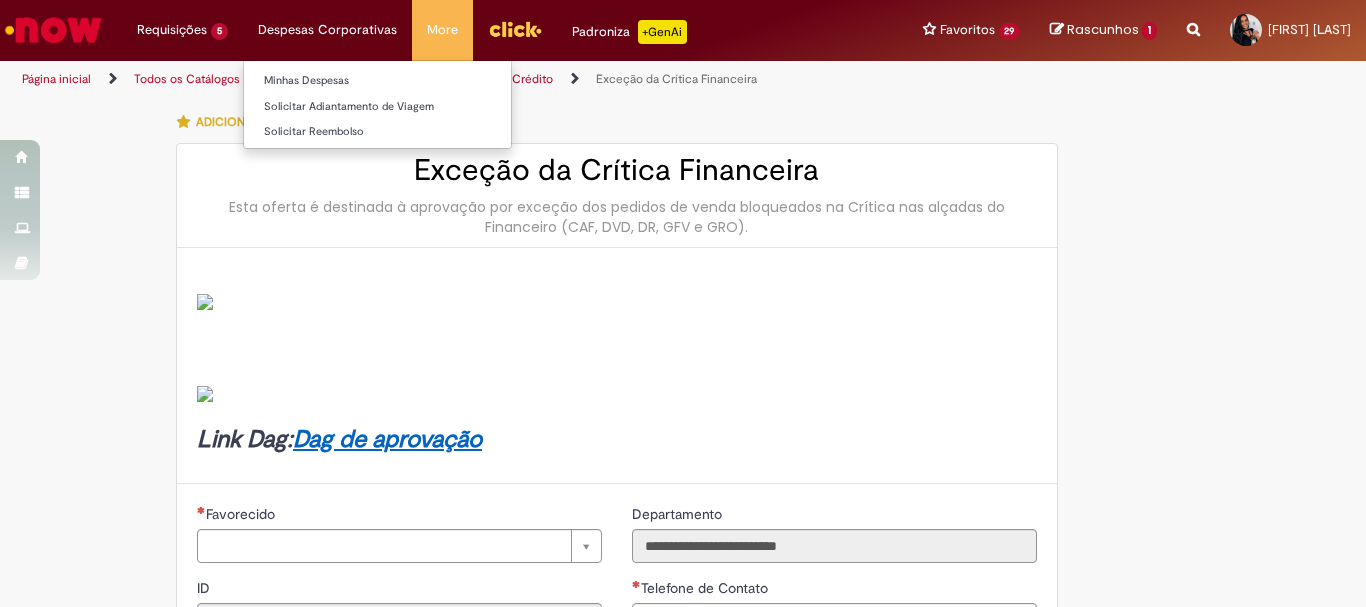 type on "**********" 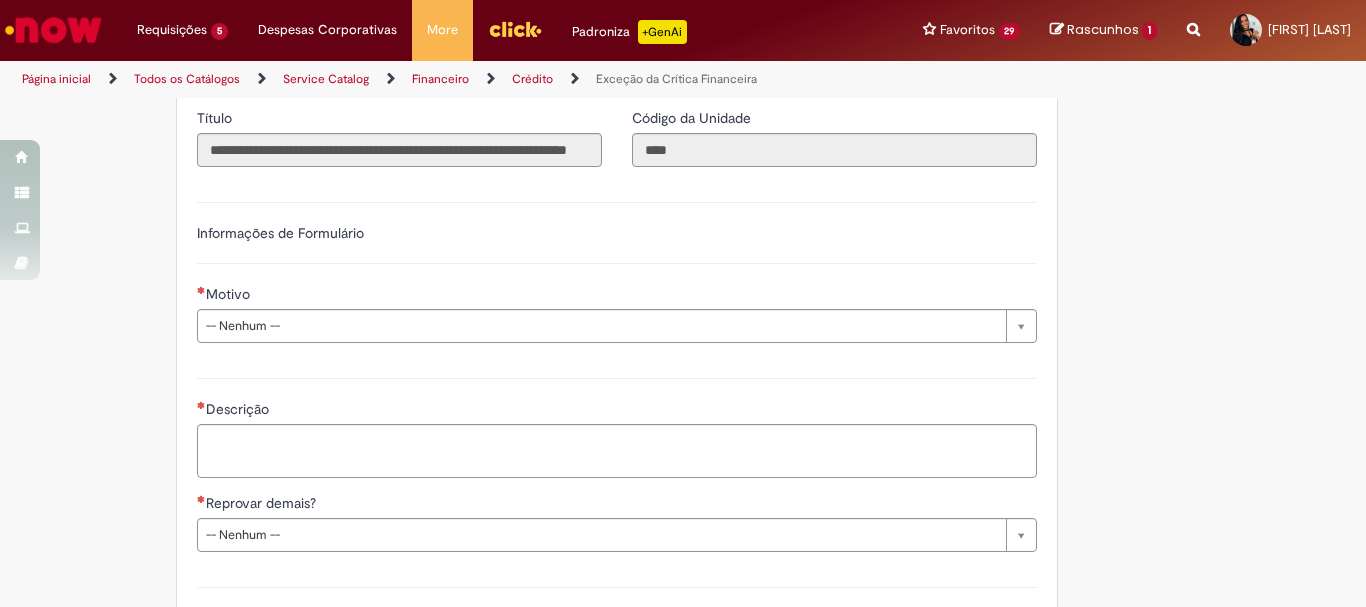 scroll, scrollTop: 645, scrollLeft: 0, axis: vertical 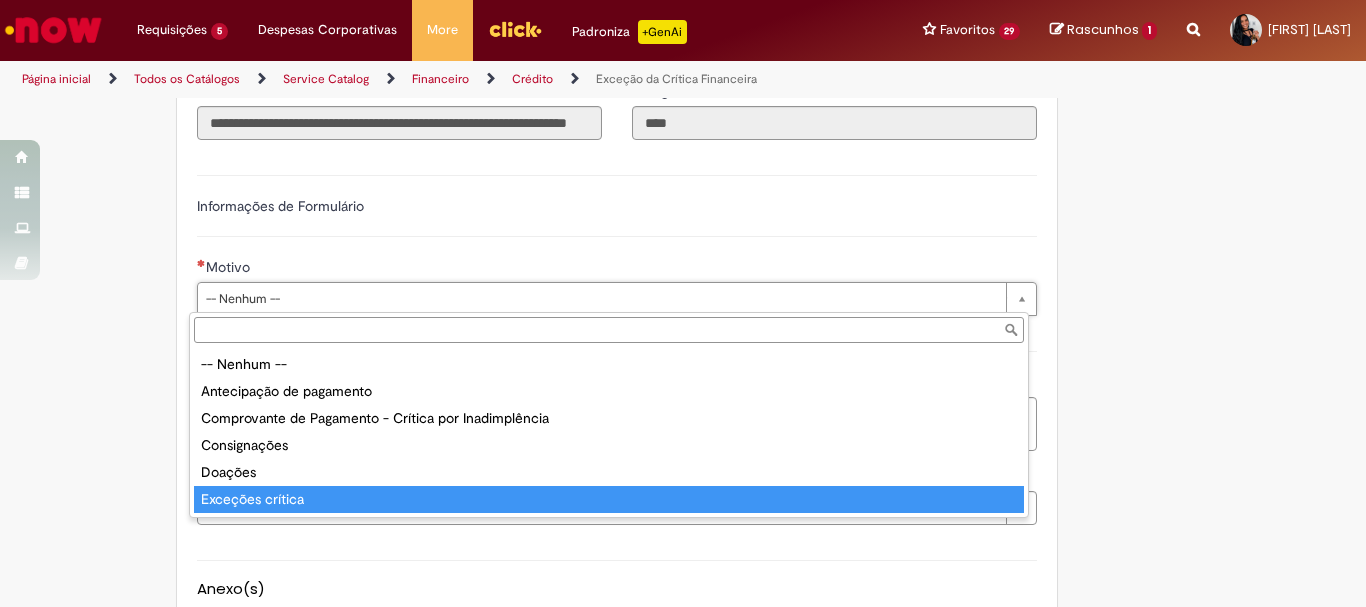 type on "**********" 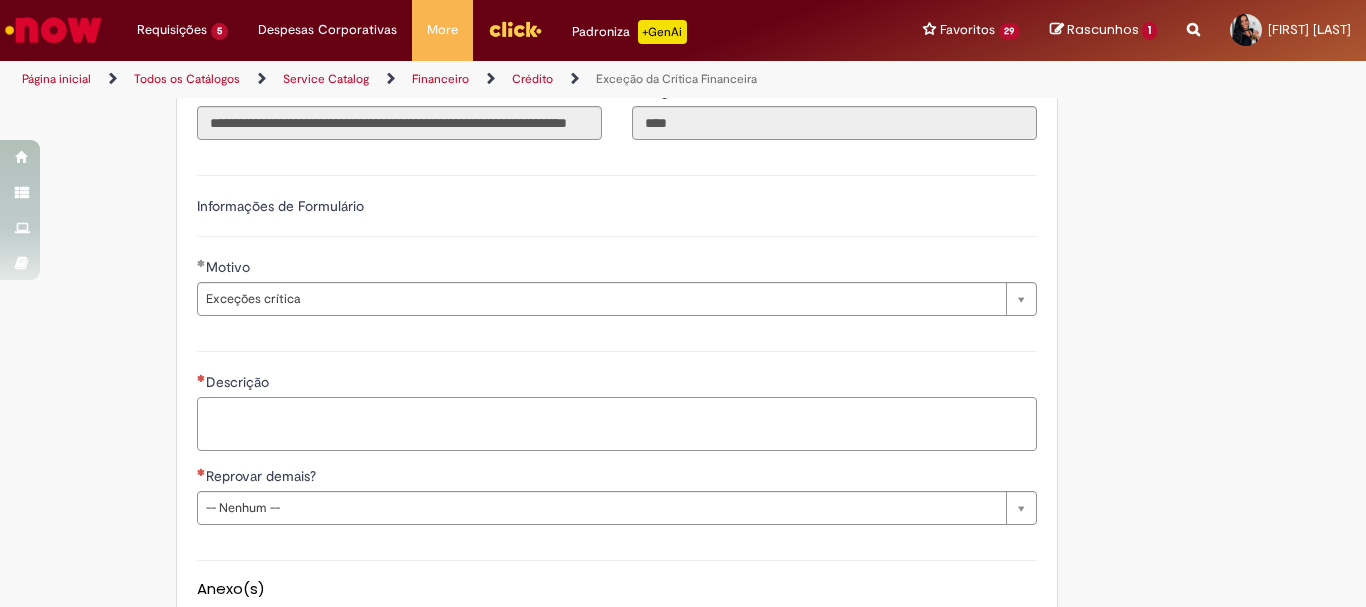 click on "Descrição" at bounding box center [617, 424] 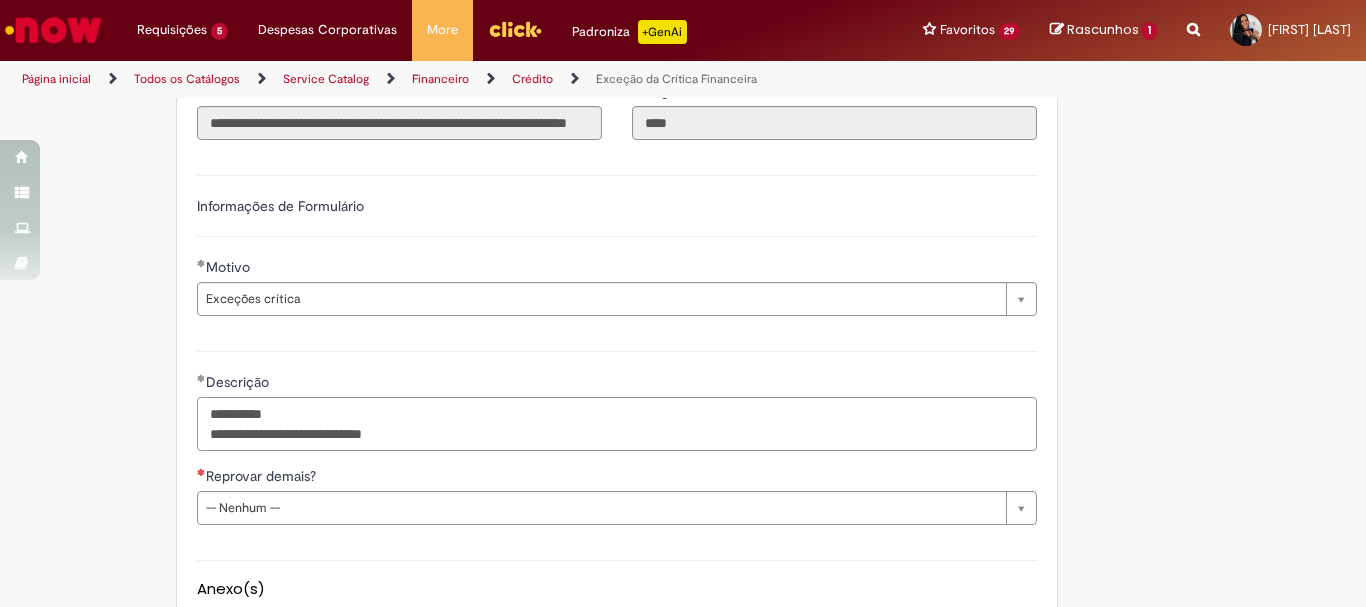 paste on "**********" 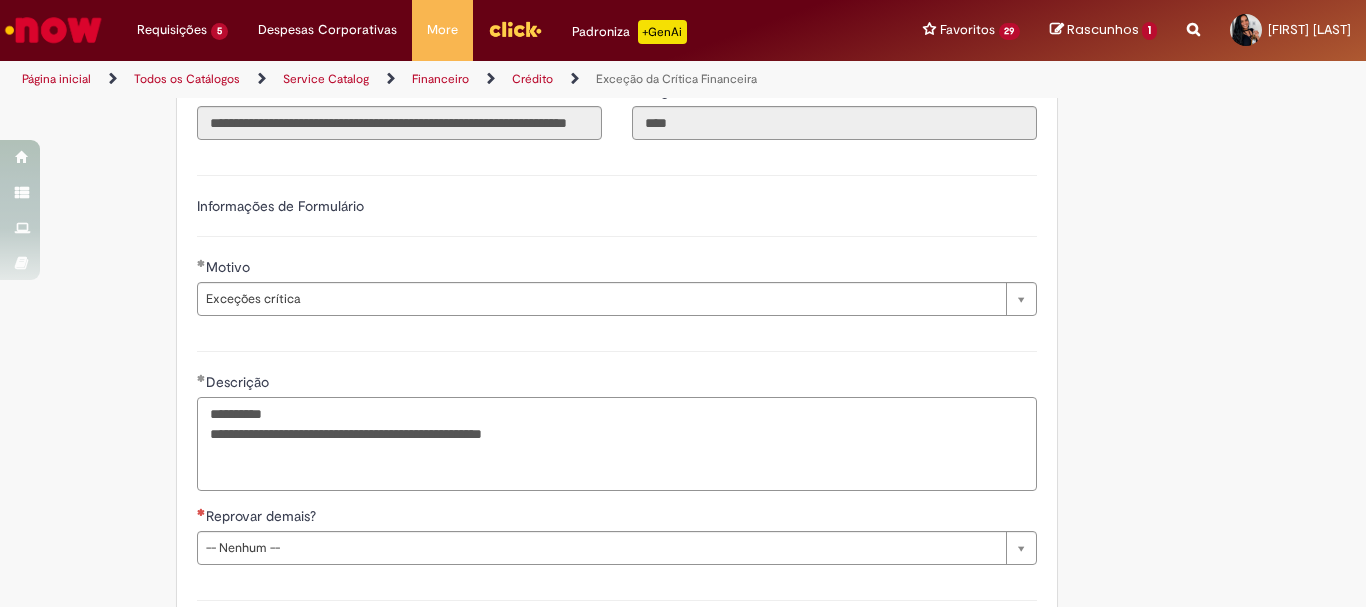 type on "**********" 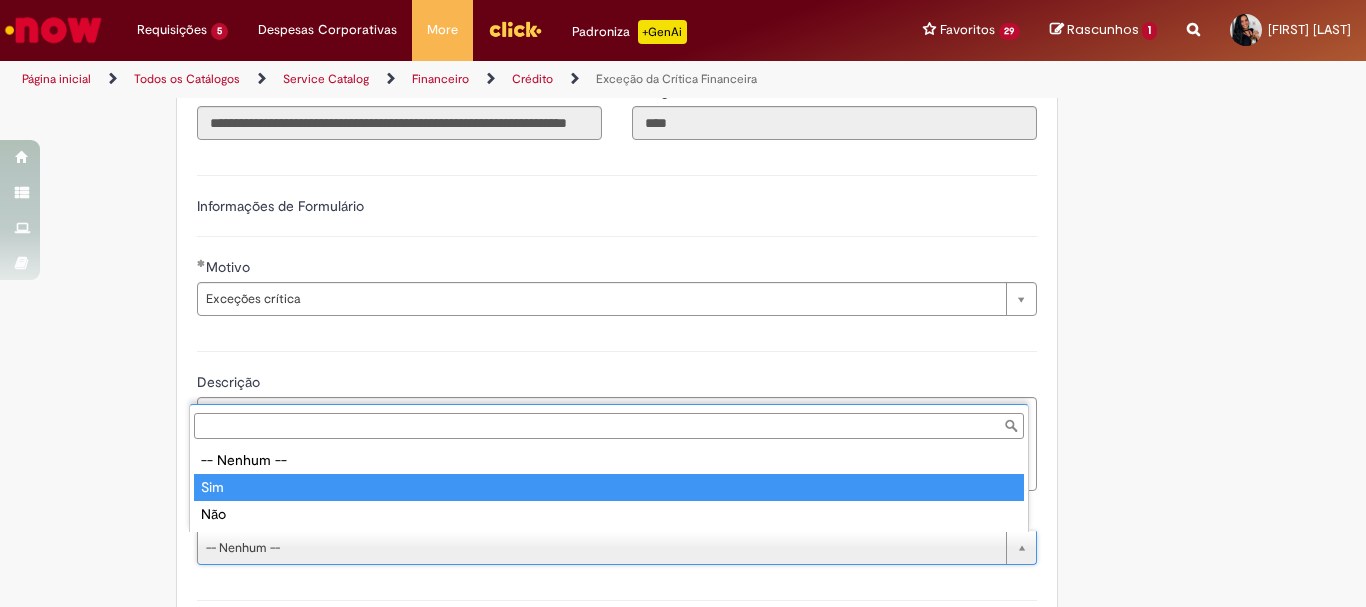 type on "***" 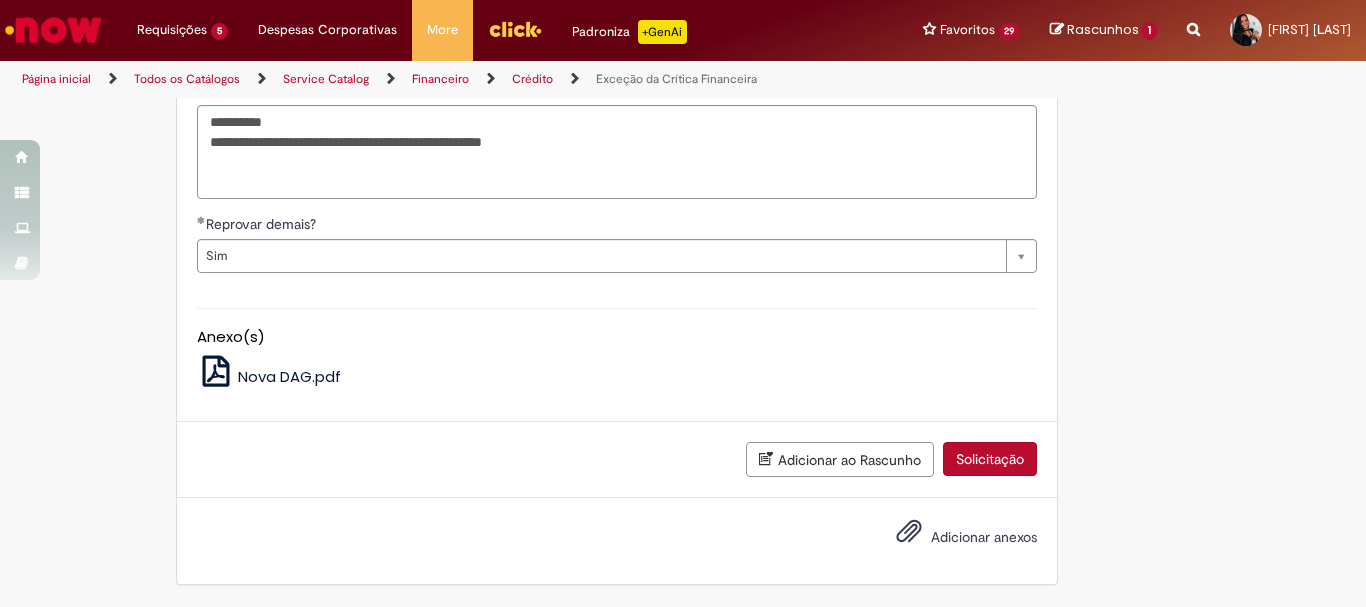 click on "Solicitação" at bounding box center [990, 459] 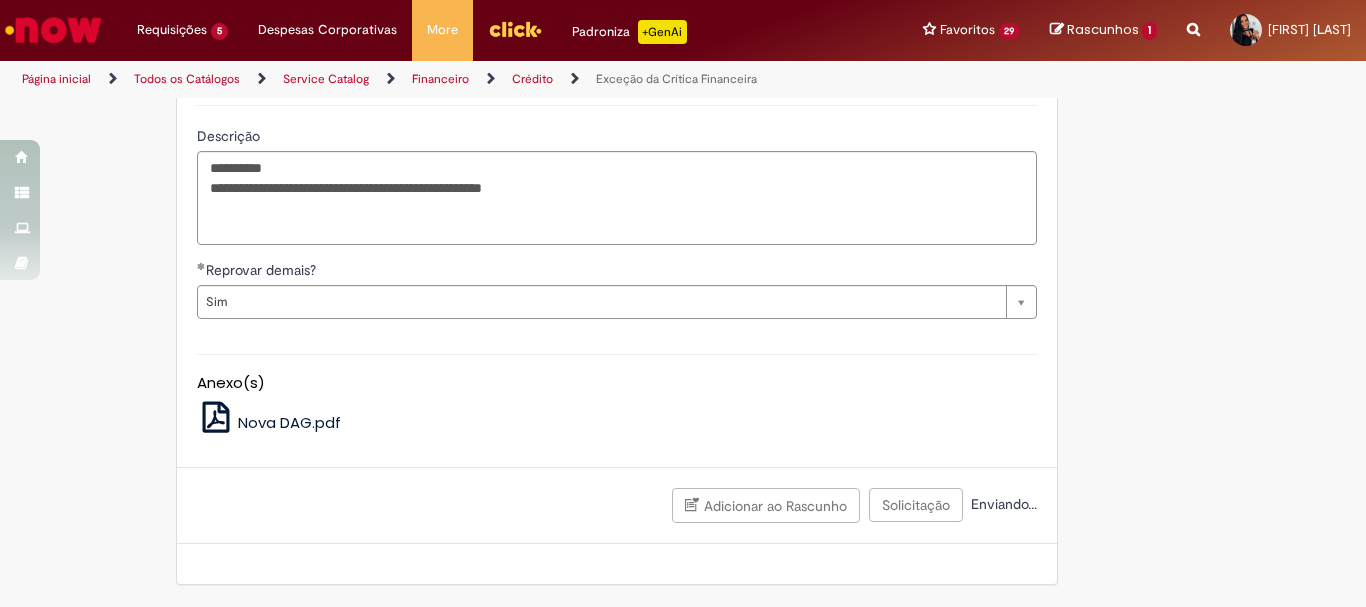 scroll, scrollTop: 891, scrollLeft: 0, axis: vertical 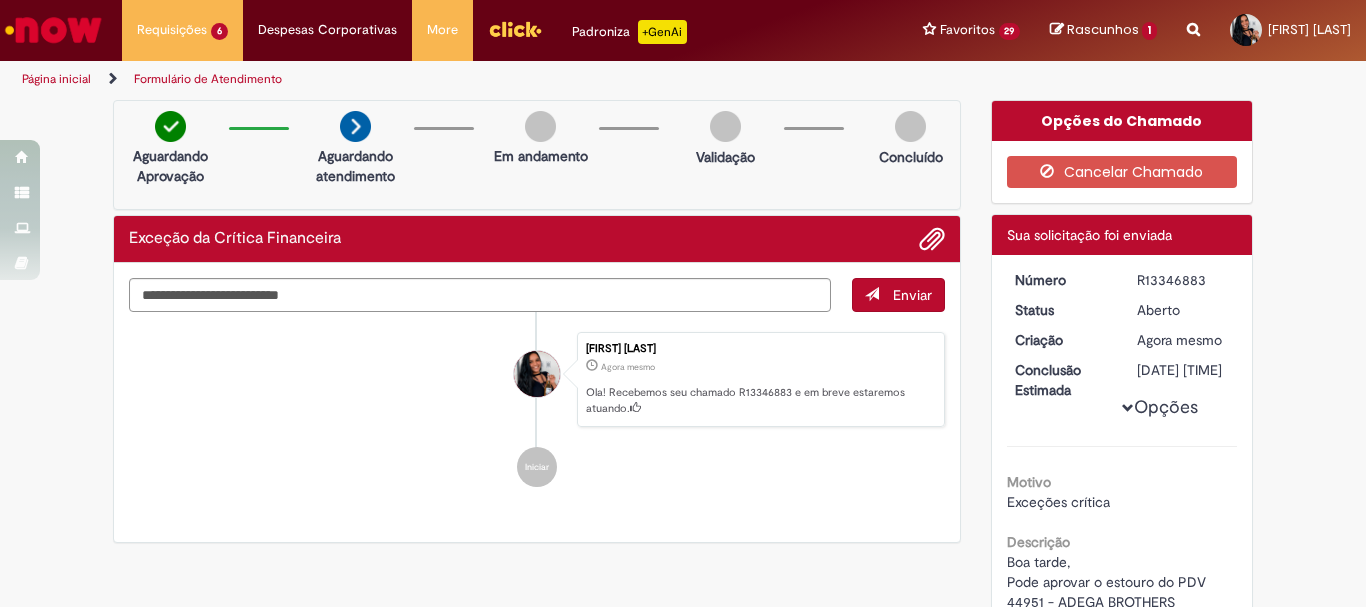drag, startPoint x: 1128, startPoint y: 273, endPoint x: 1204, endPoint y: 275, distance: 76.02631 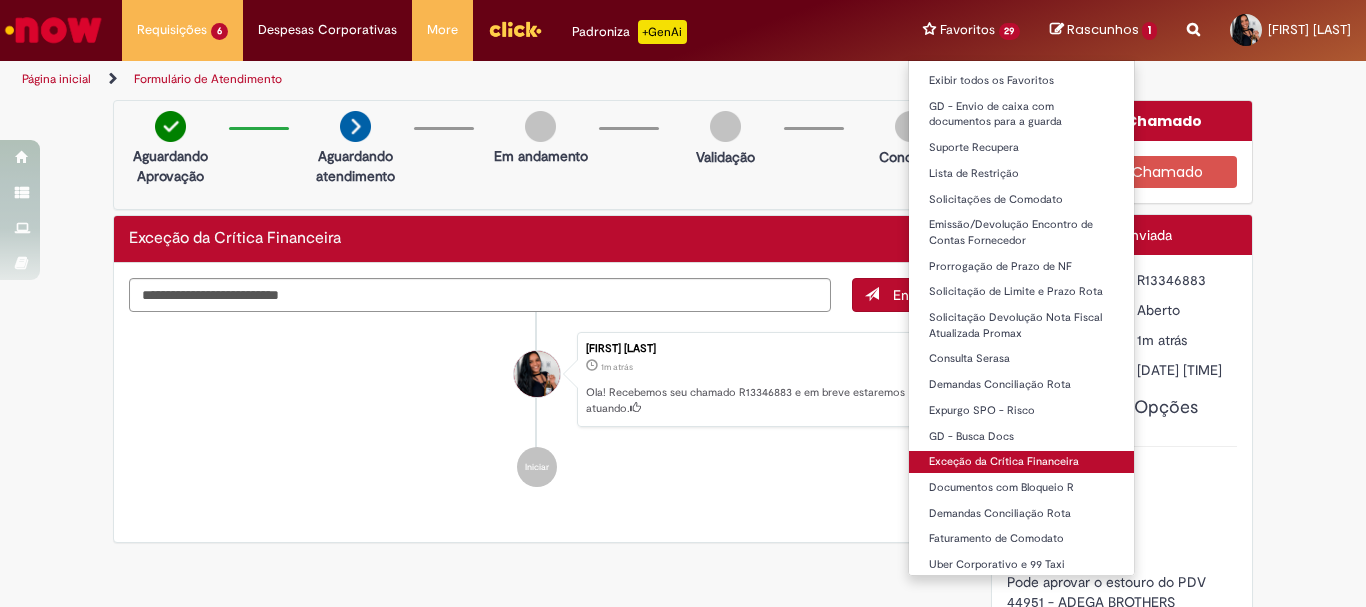 click on "Exceção da Crítica Financeira" at bounding box center (1022, 462) 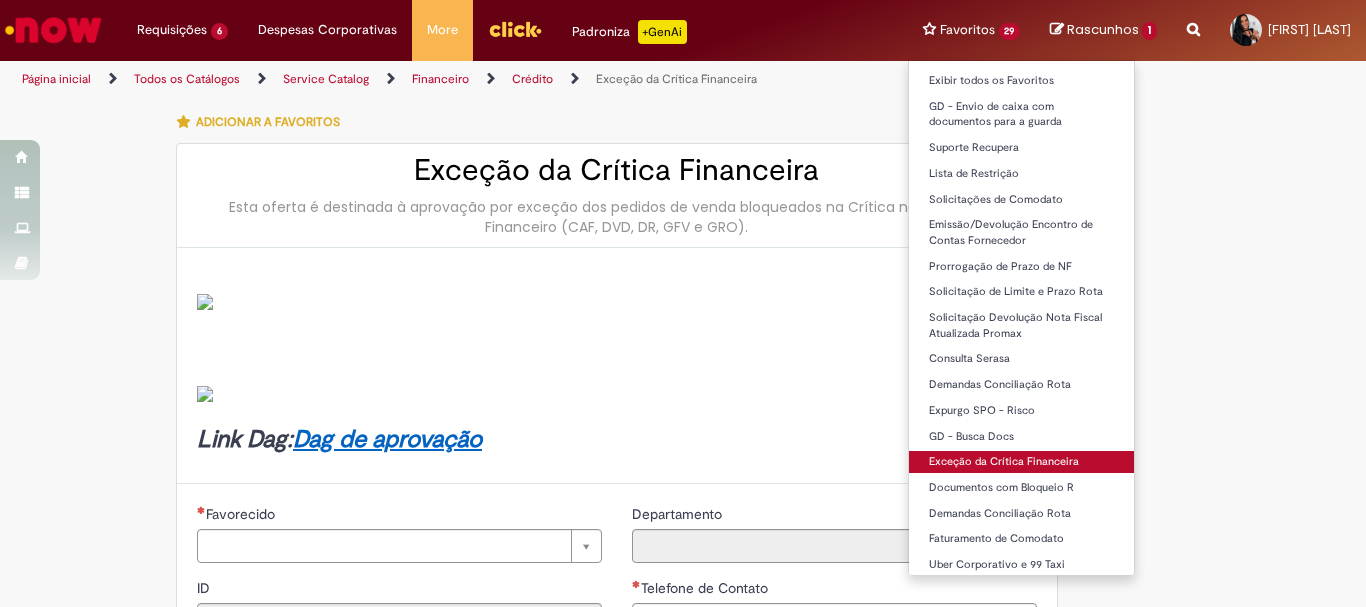 type on "********" 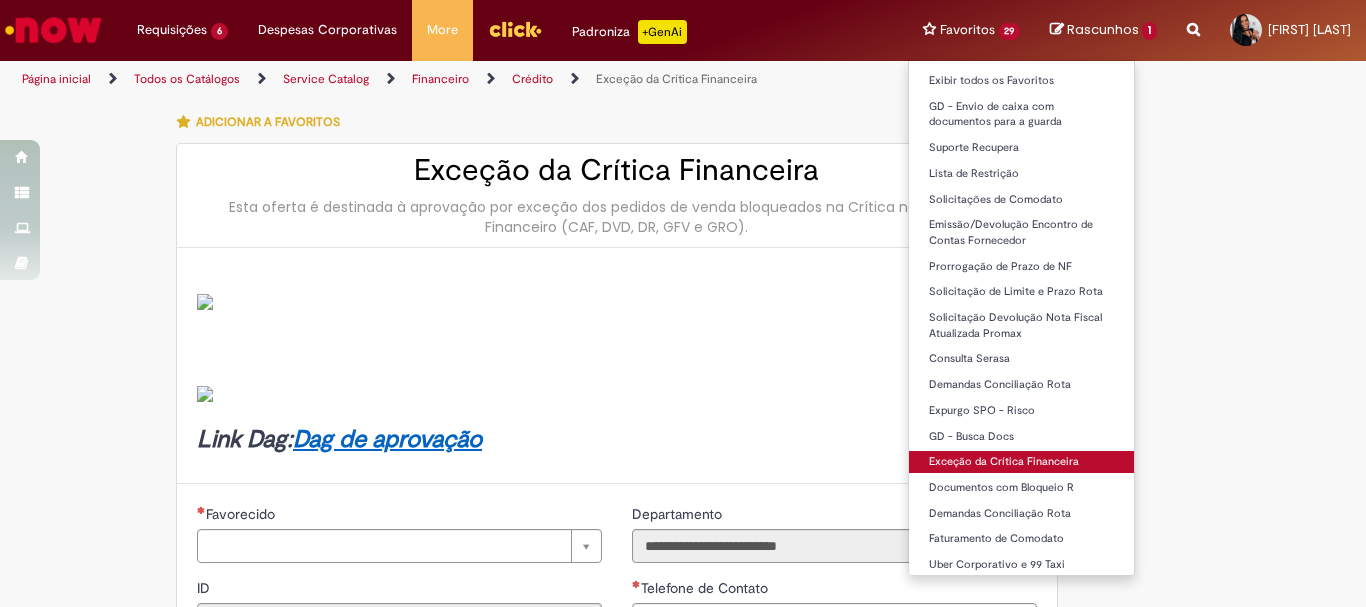 type on "**********" 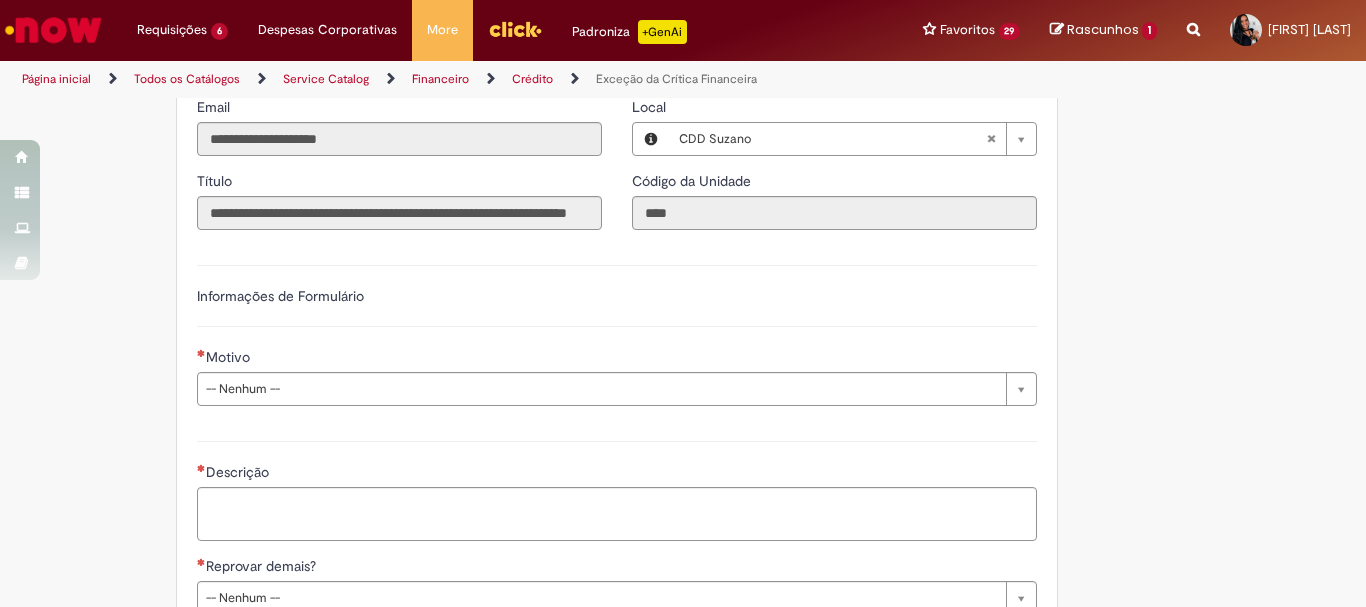 scroll, scrollTop: 561, scrollLeft: 0, axis: vertical 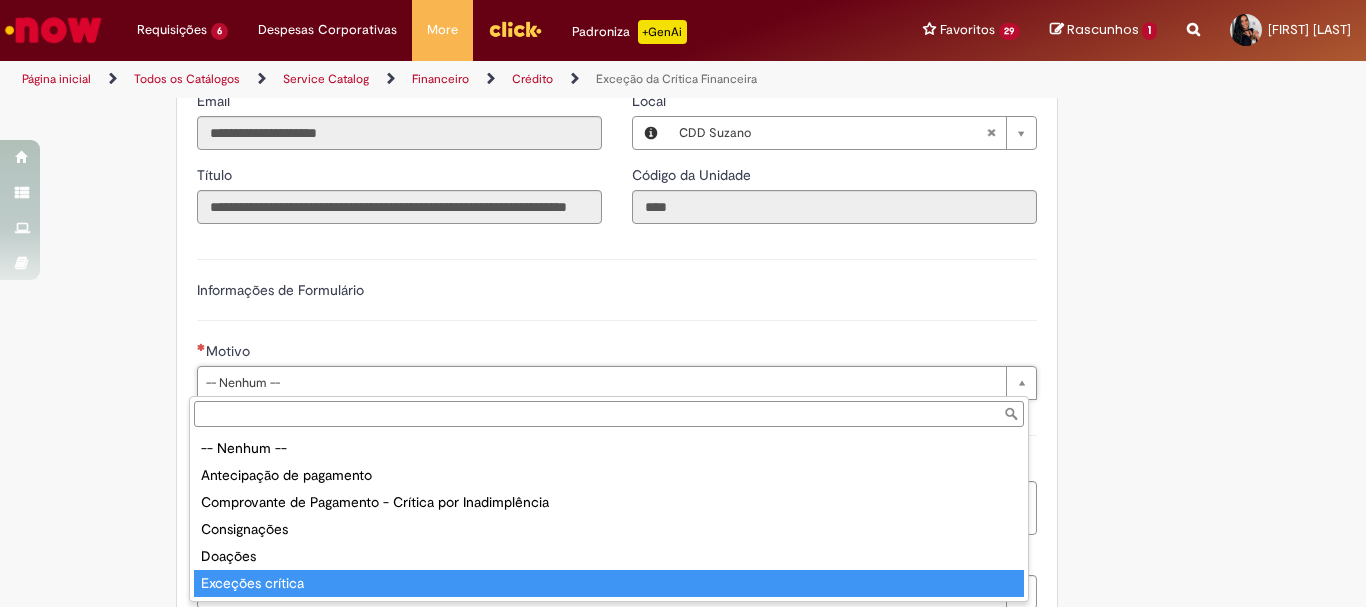 type on "**********" 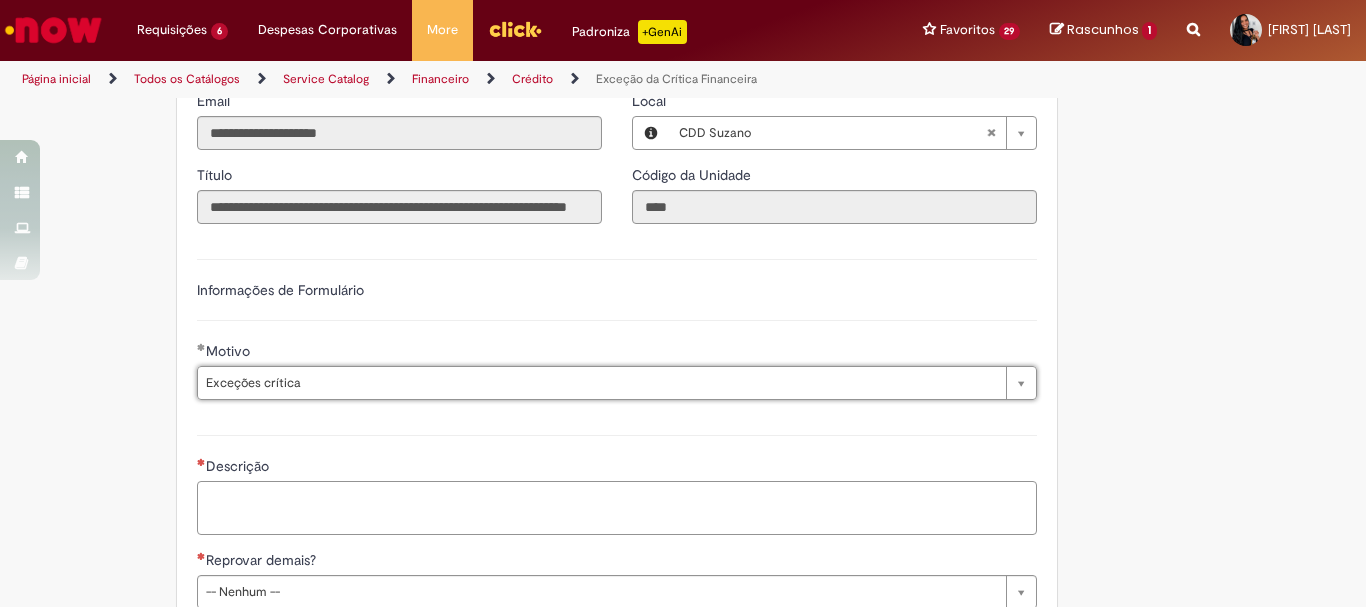 click on "Descrição" at bounding box center [617, 508] 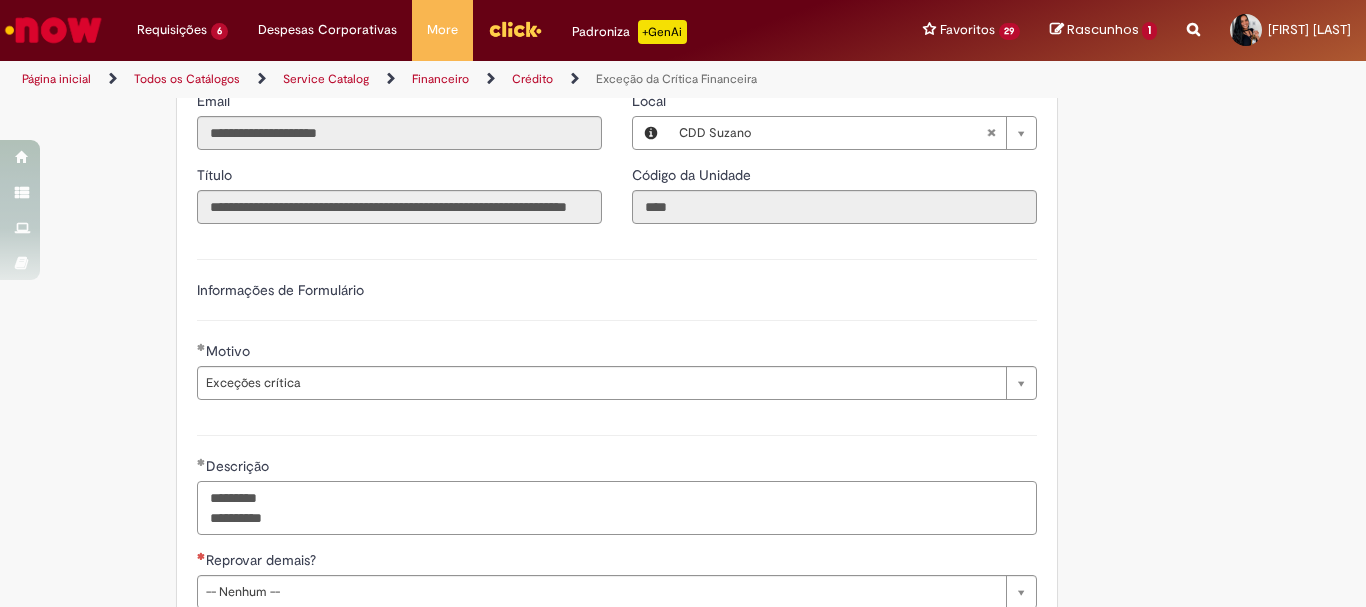 paste on "**********" 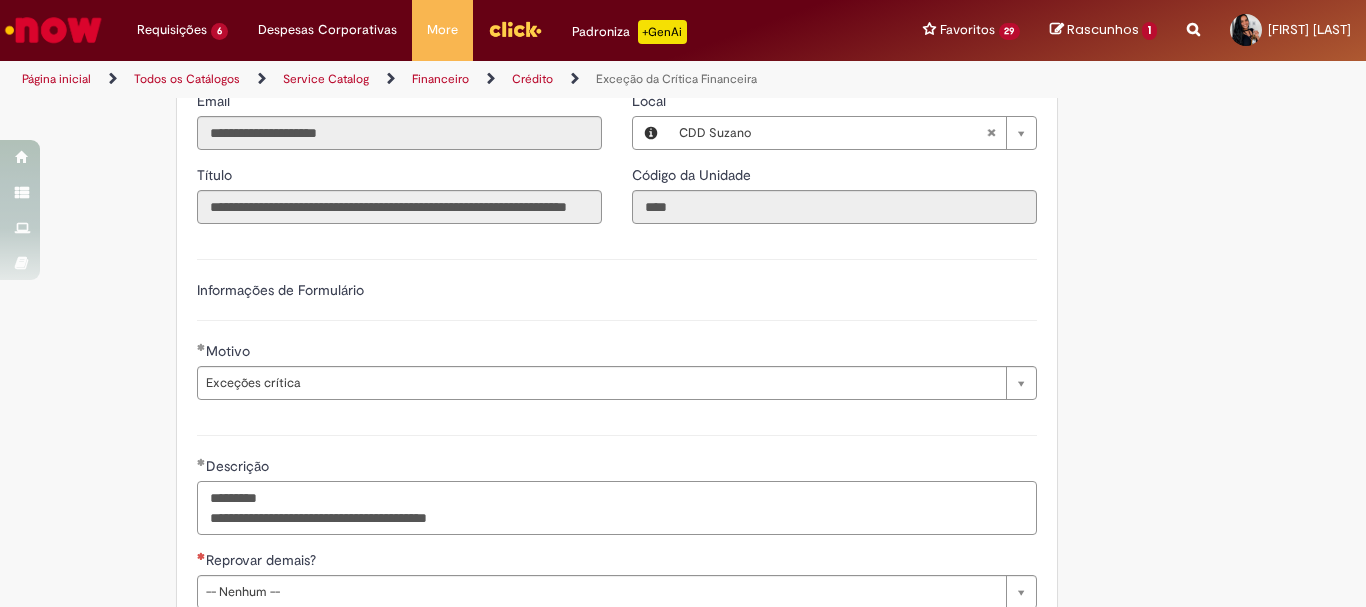 type on "**********" 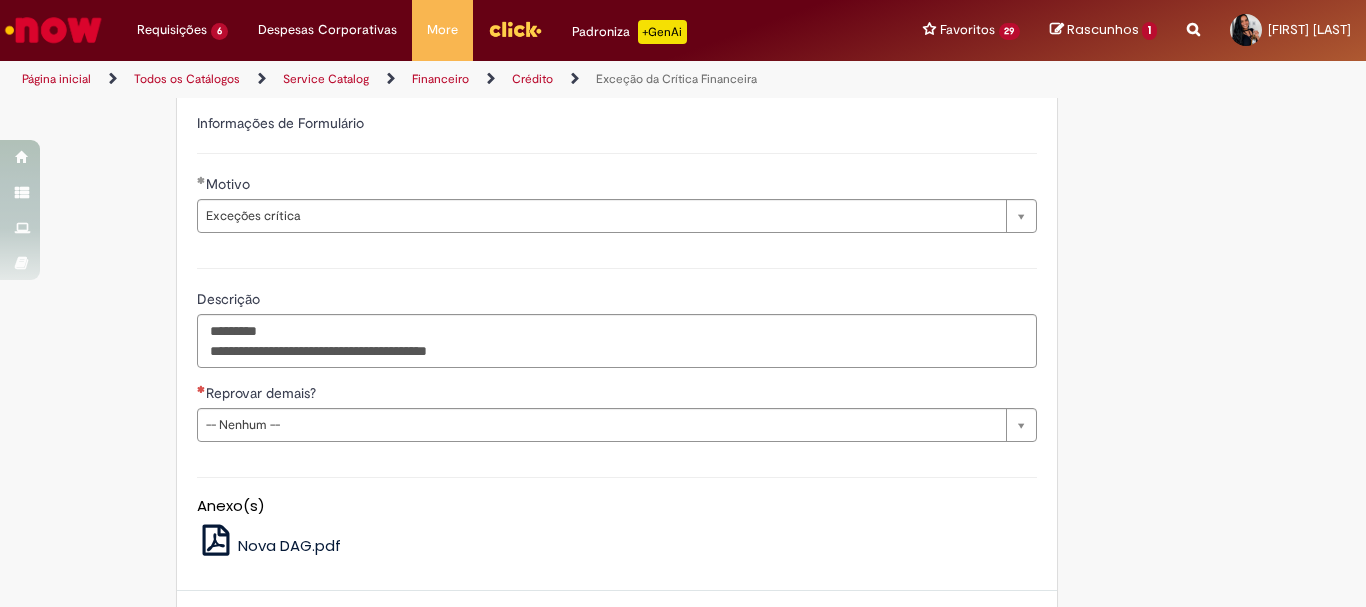 scroll, scrollTop: 817, scrollLeft: 0, axis: vertical 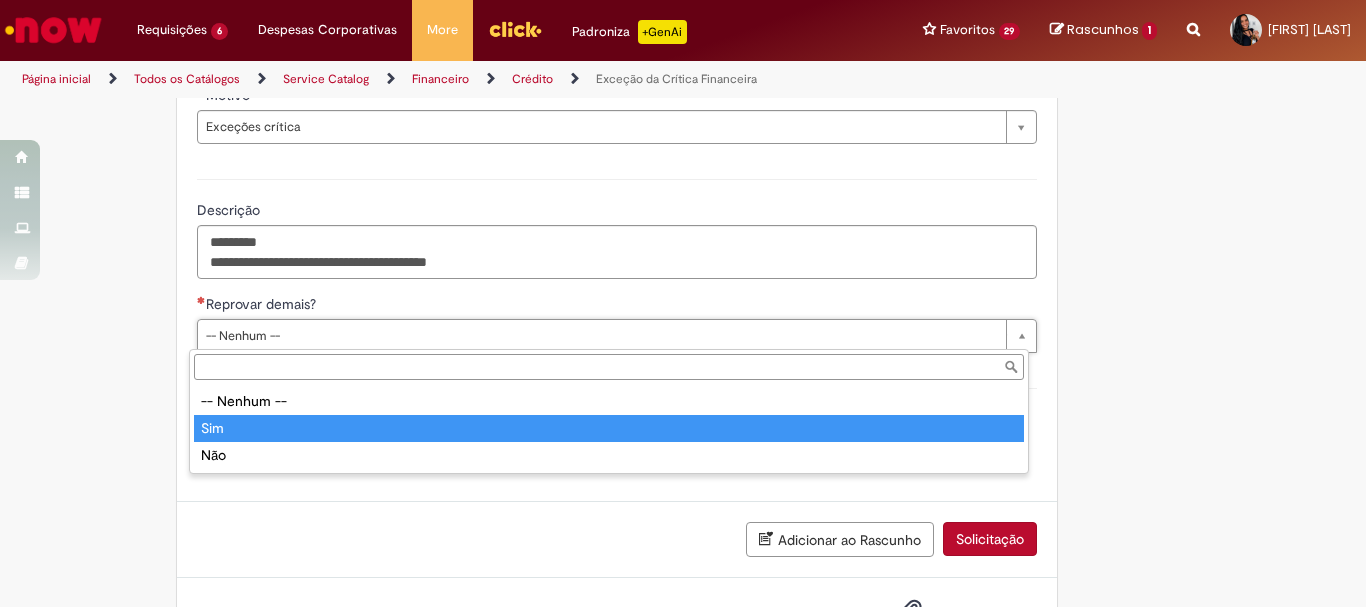 type on "***" 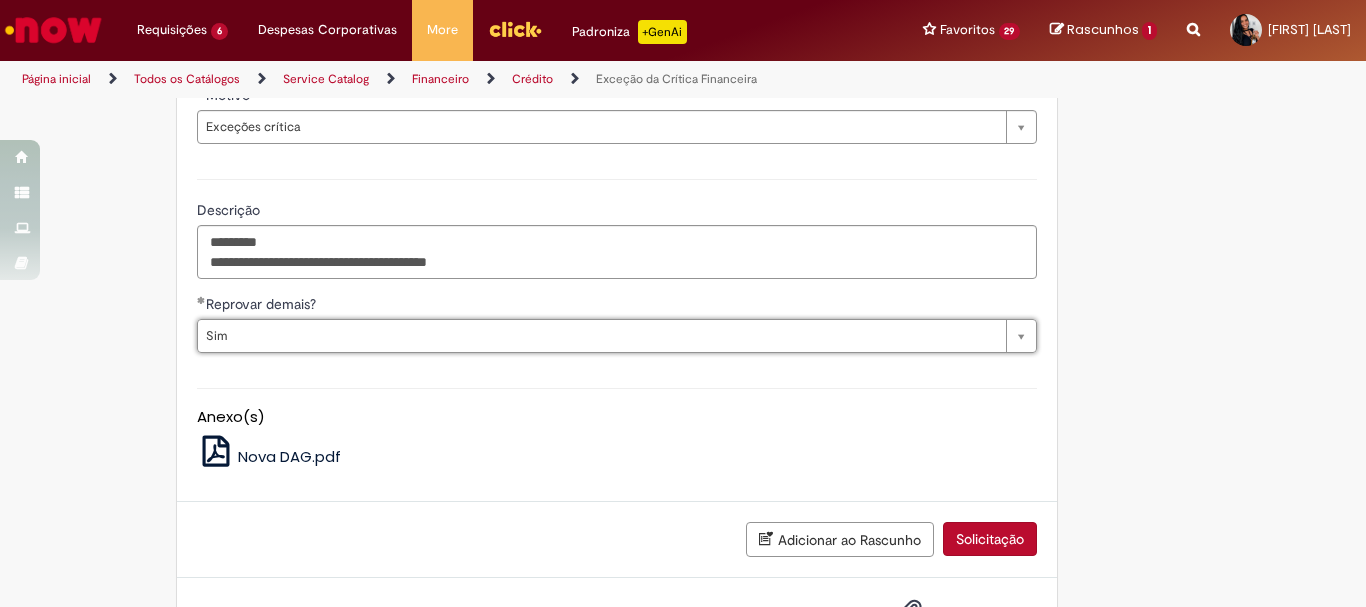 click on "Solicitação" at bounding box center [990, 539] 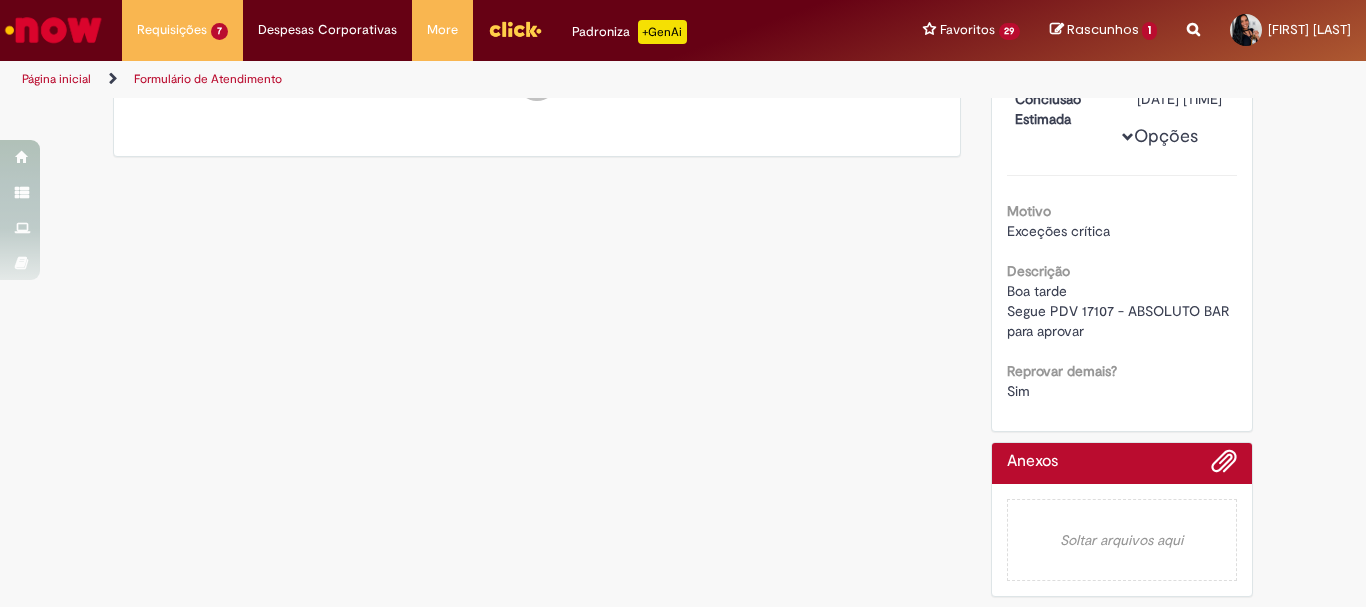 scroll, scrollTop: 0, scrollLeft: 0, axis: both 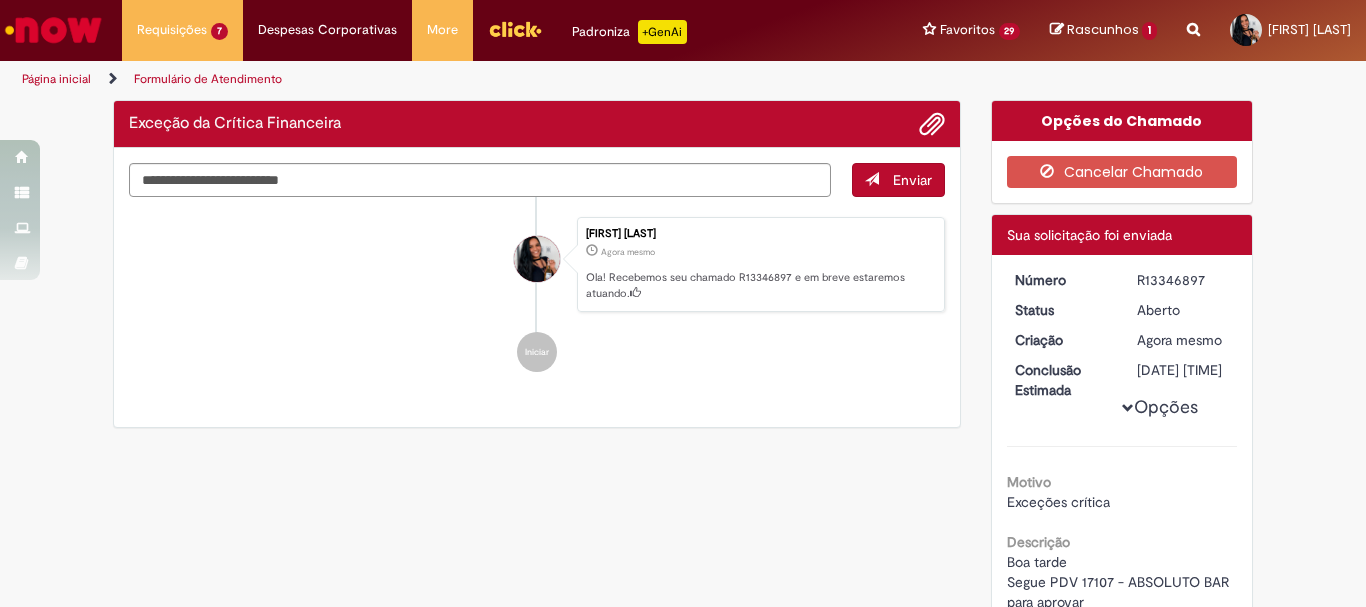 drag, startPoint x: 1127, startPoint y: 277, endPoint x: 1201, endPoint y: 281, distance: 74.10803 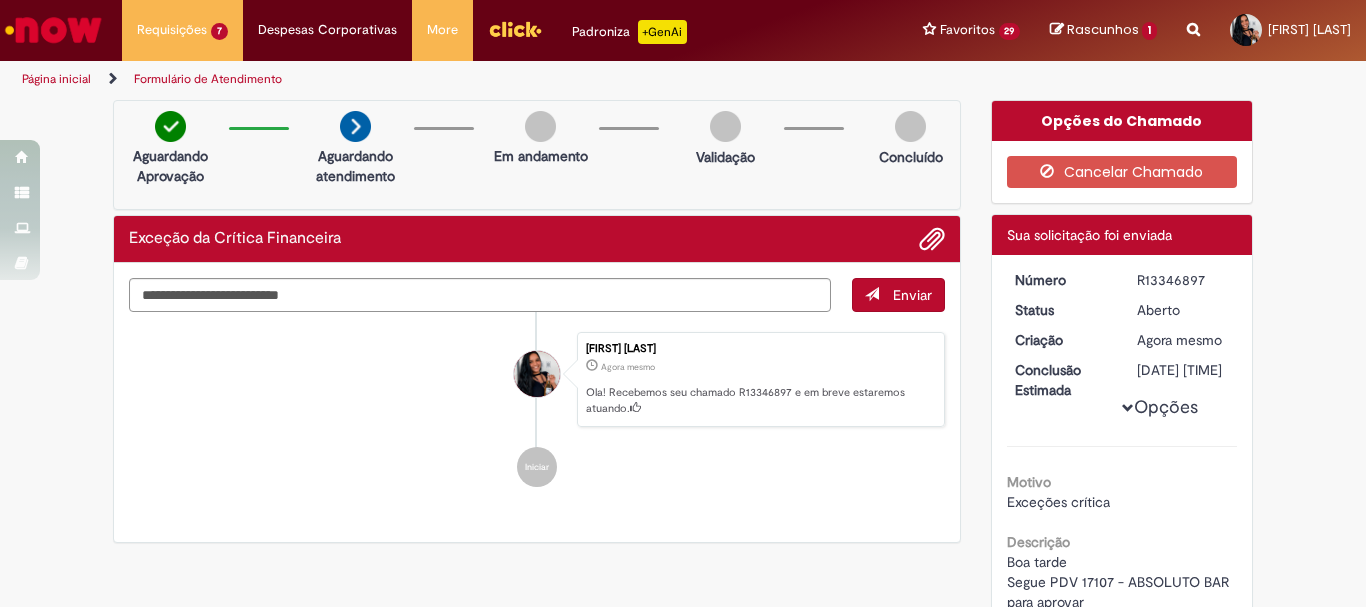 copy on "R13346897" 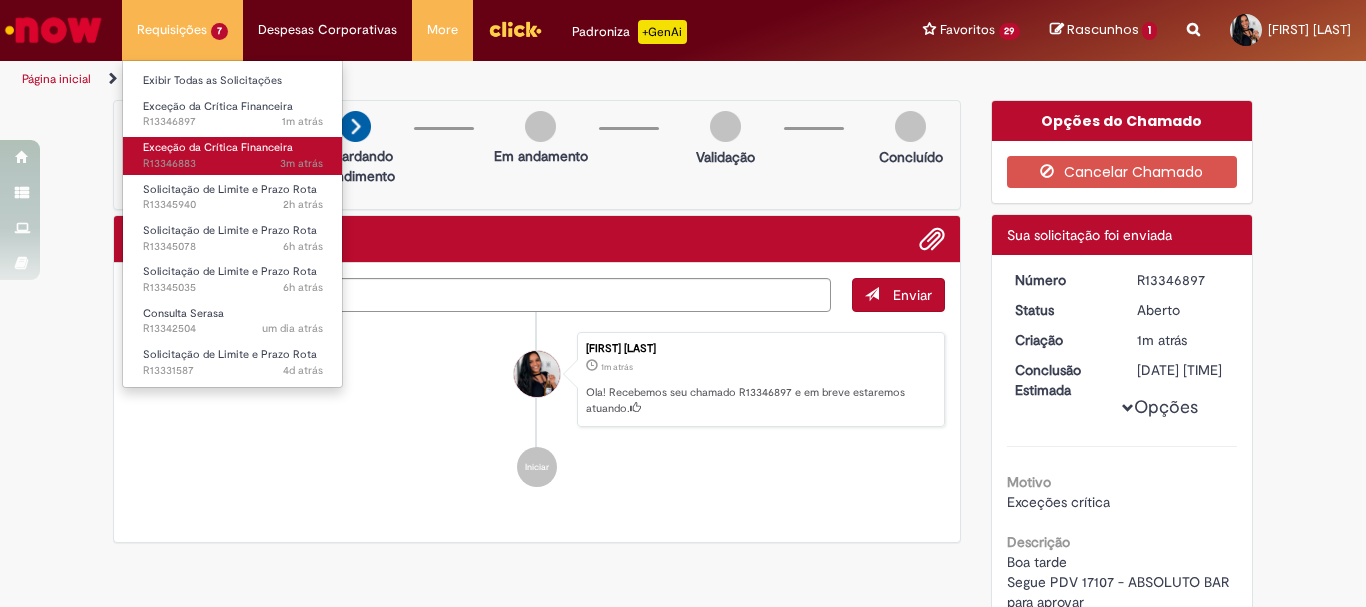 click on "3m atrás 3 minutos atrás  R13346883" at bounding box center [233, 164] 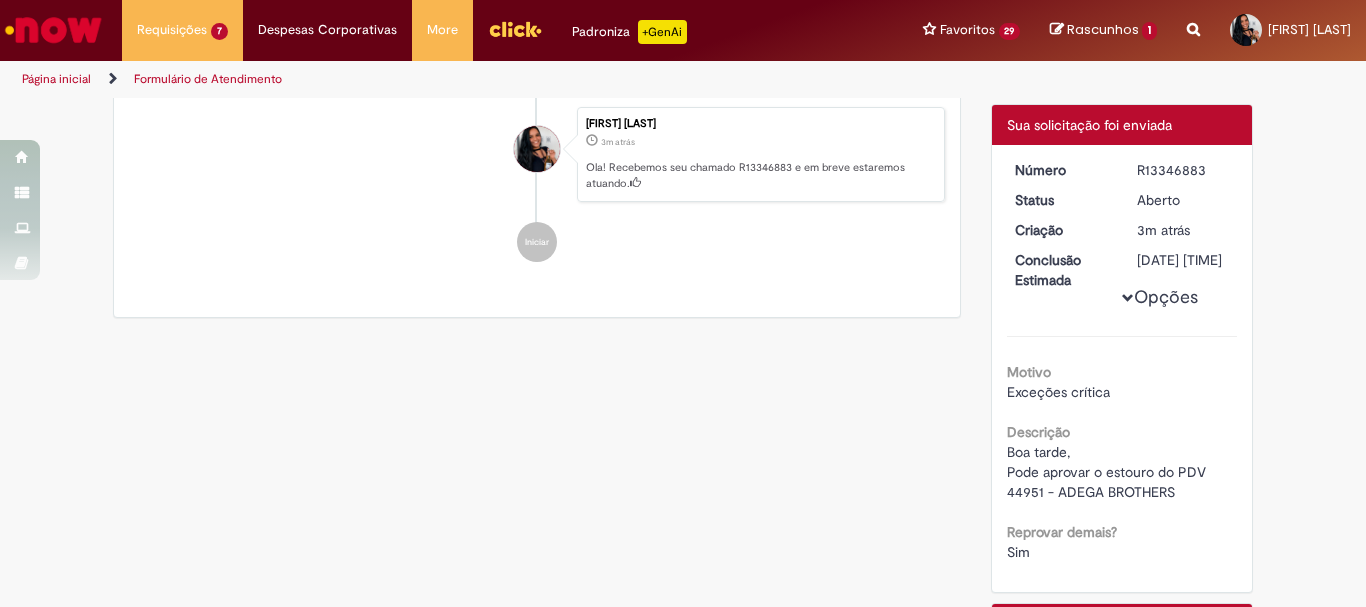 scroll, scrollTop: 125, scrollLeft: 0, axis: vertical 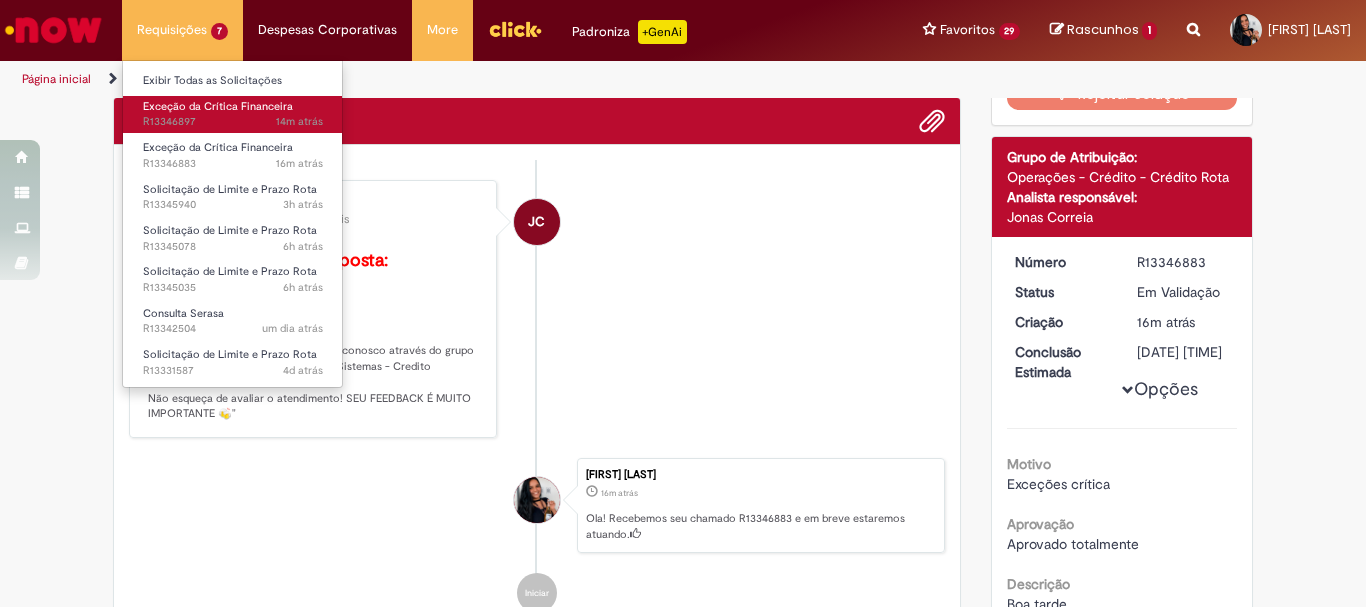 click on "14m atrás 14 minutos atrás  R13346897" at bounding box center (233, 122) 